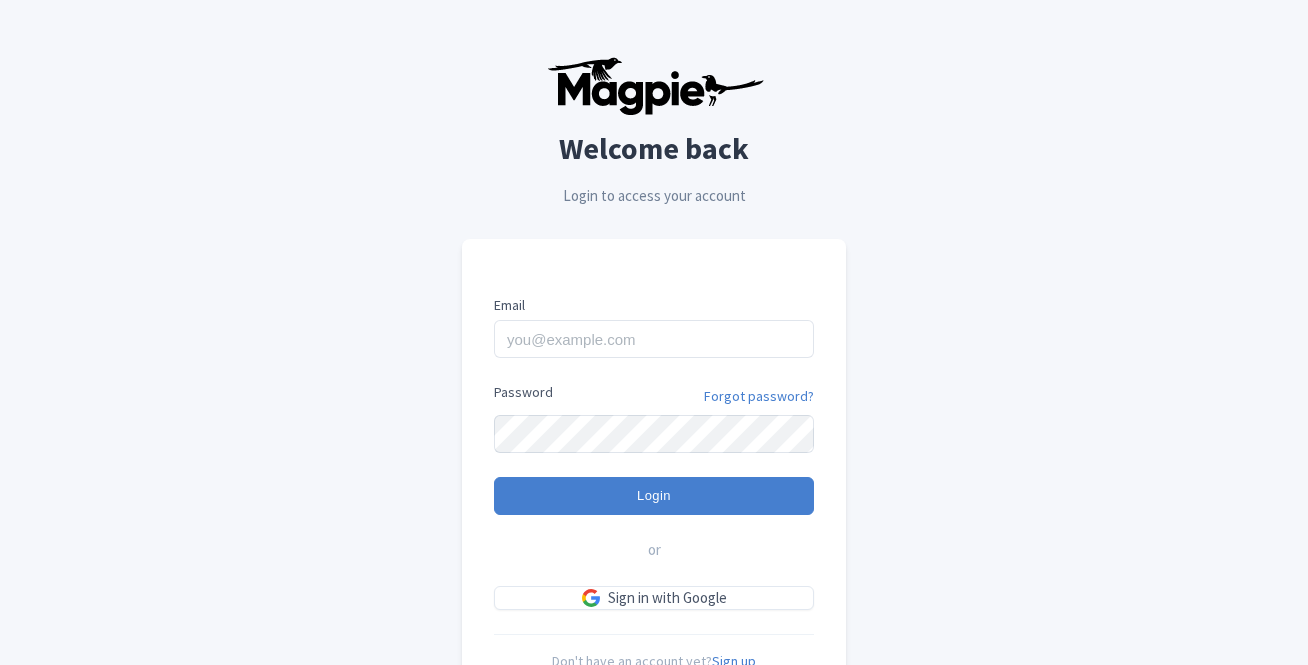 scroll, scrollTop: 0, scrollLeft: 0, axis: both 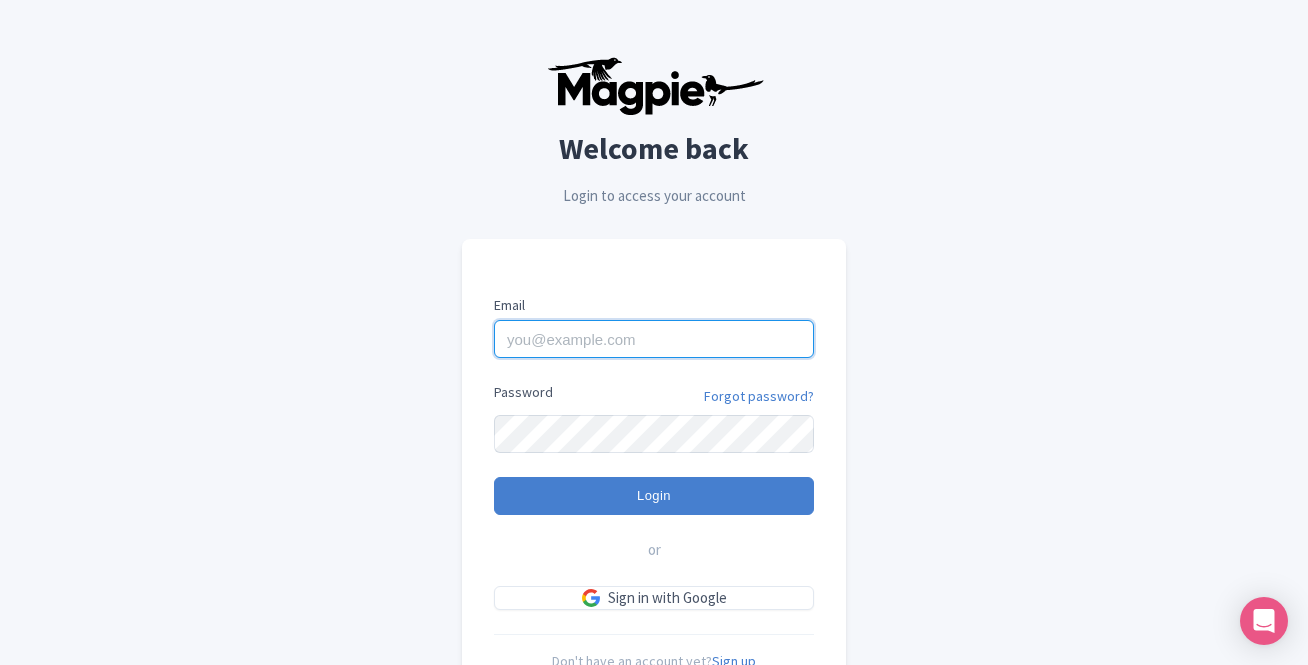 click on "Email" at bounding box center (654, 339) 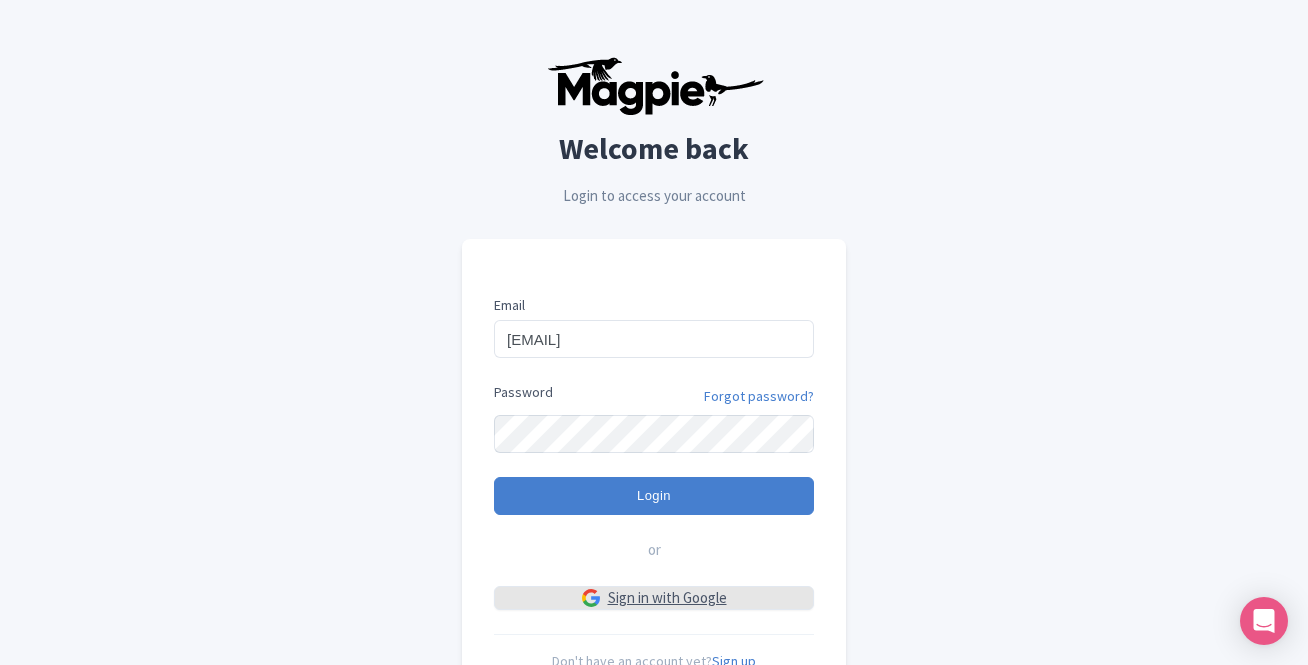 click on "Sign in with Google" at bounding box center [654, 598] 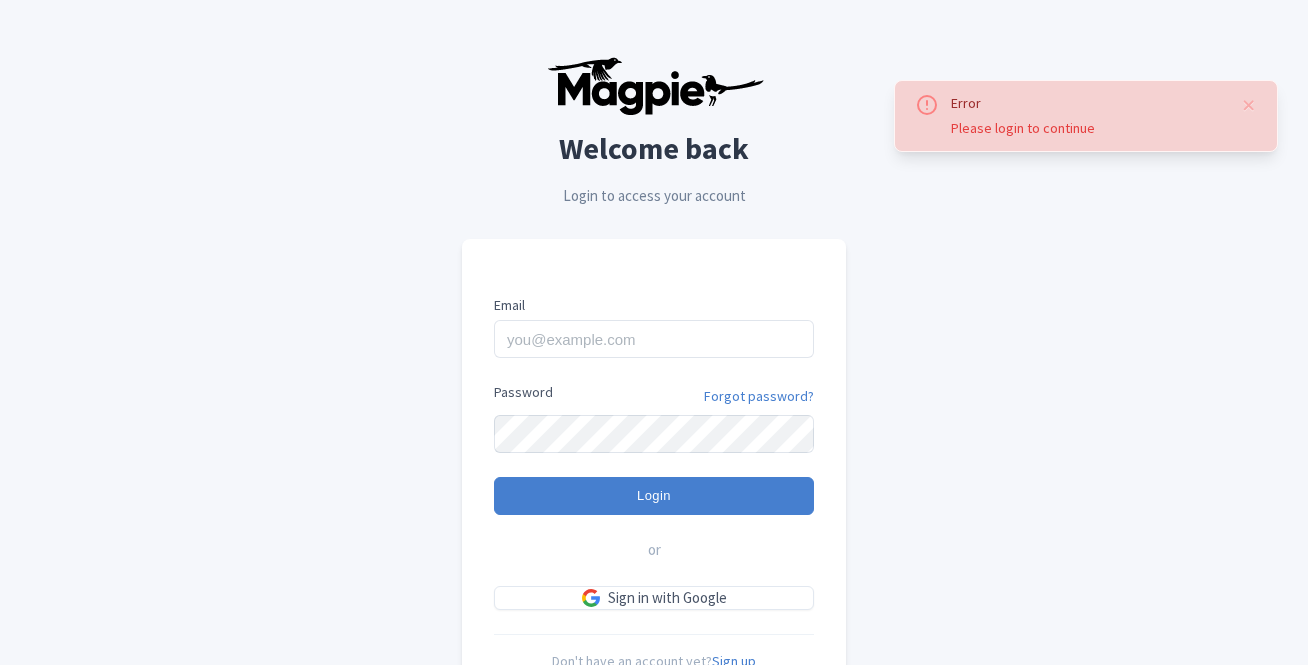 scroll, scrollTop: 0, scrollLeft: 0, axis: both 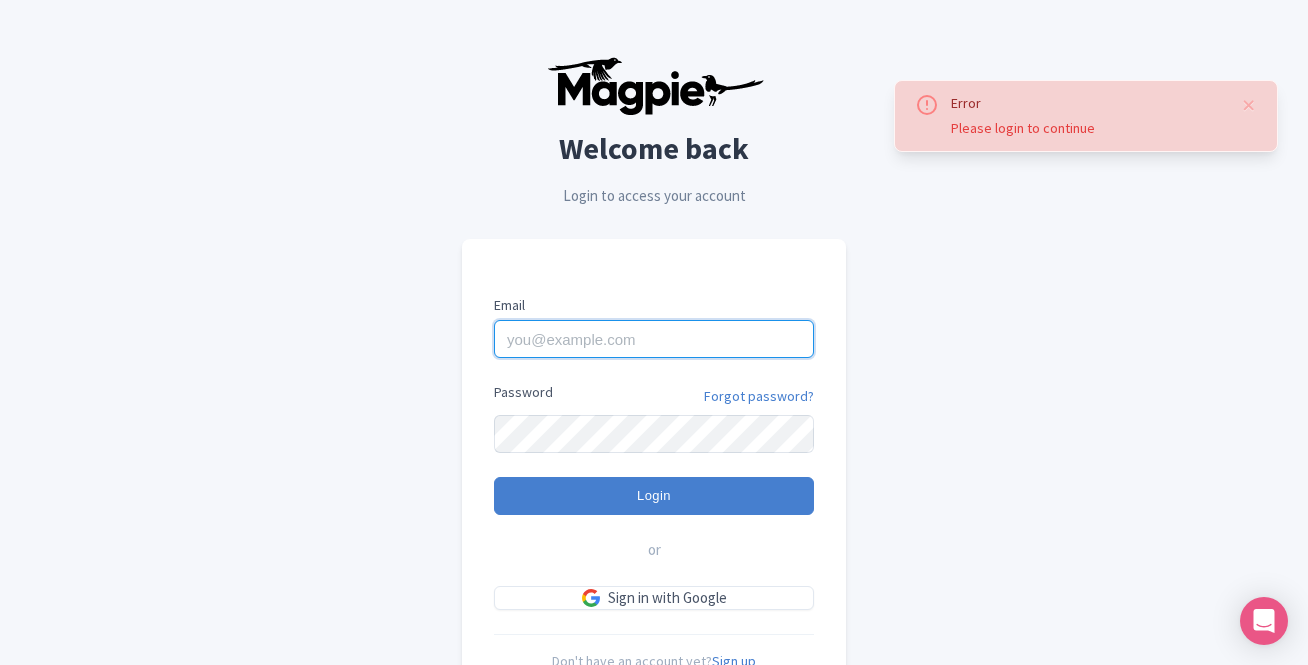 click on "Email" at bounding box center [654, 339] 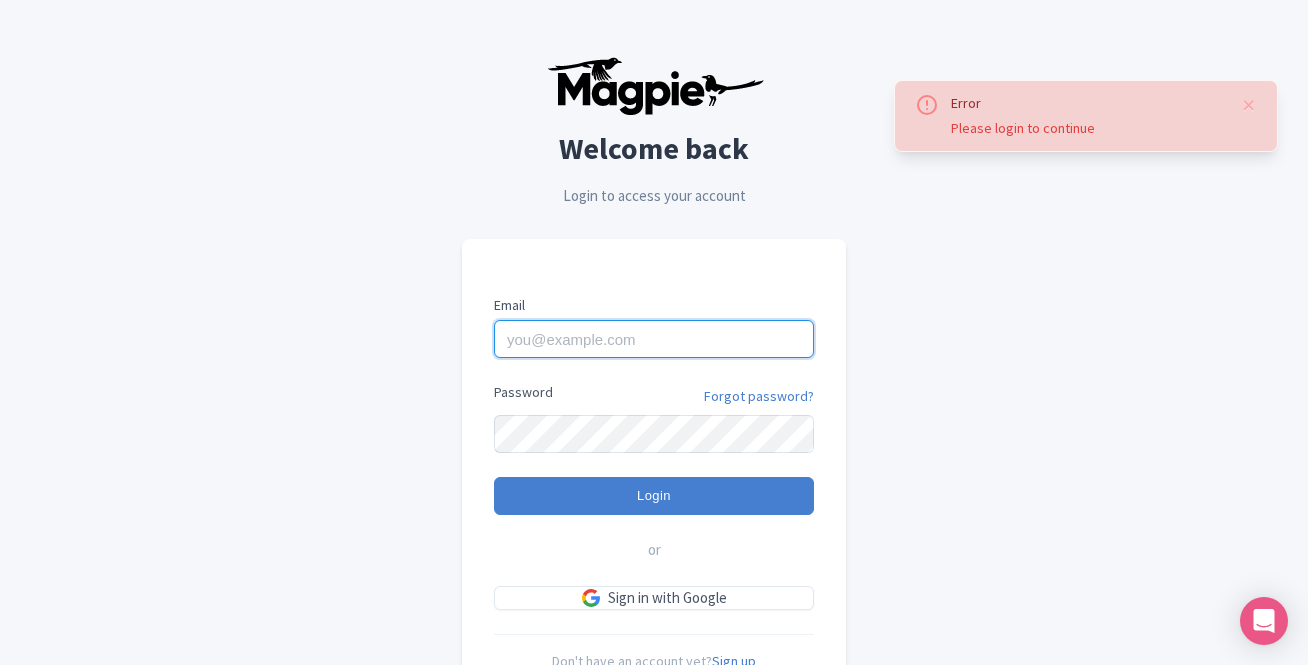 type on "[EMAIL]" 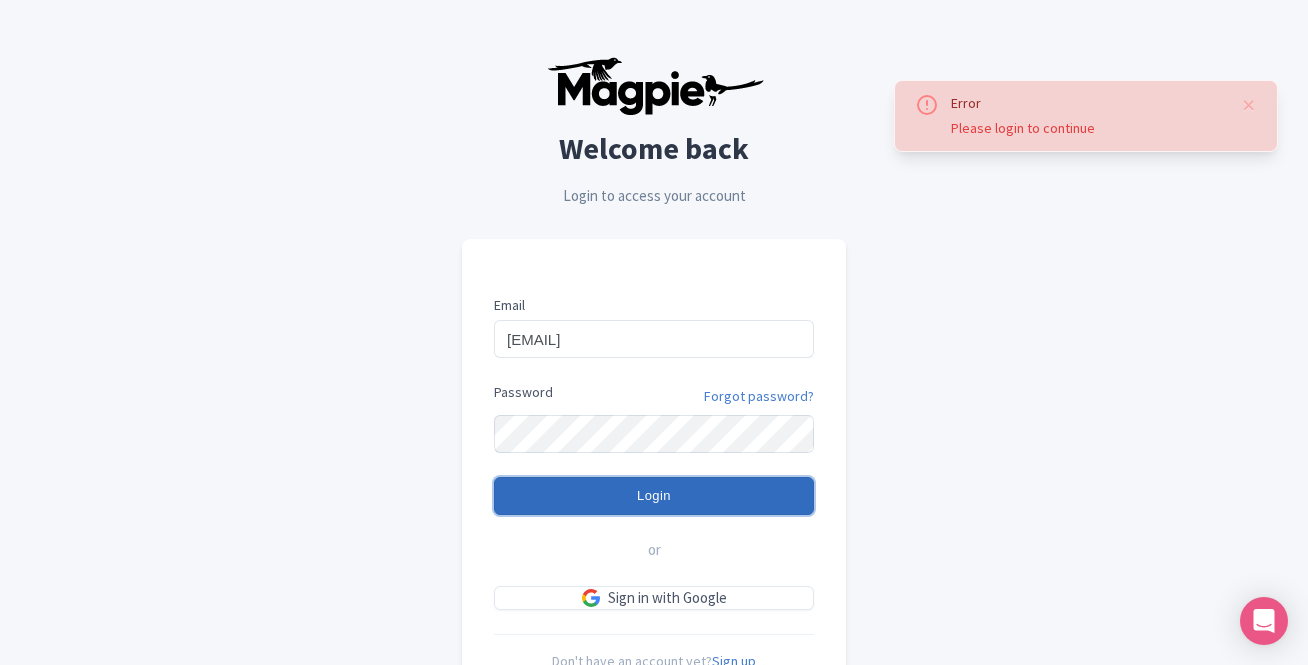 click on "Login" at bounding box center (654, 496) 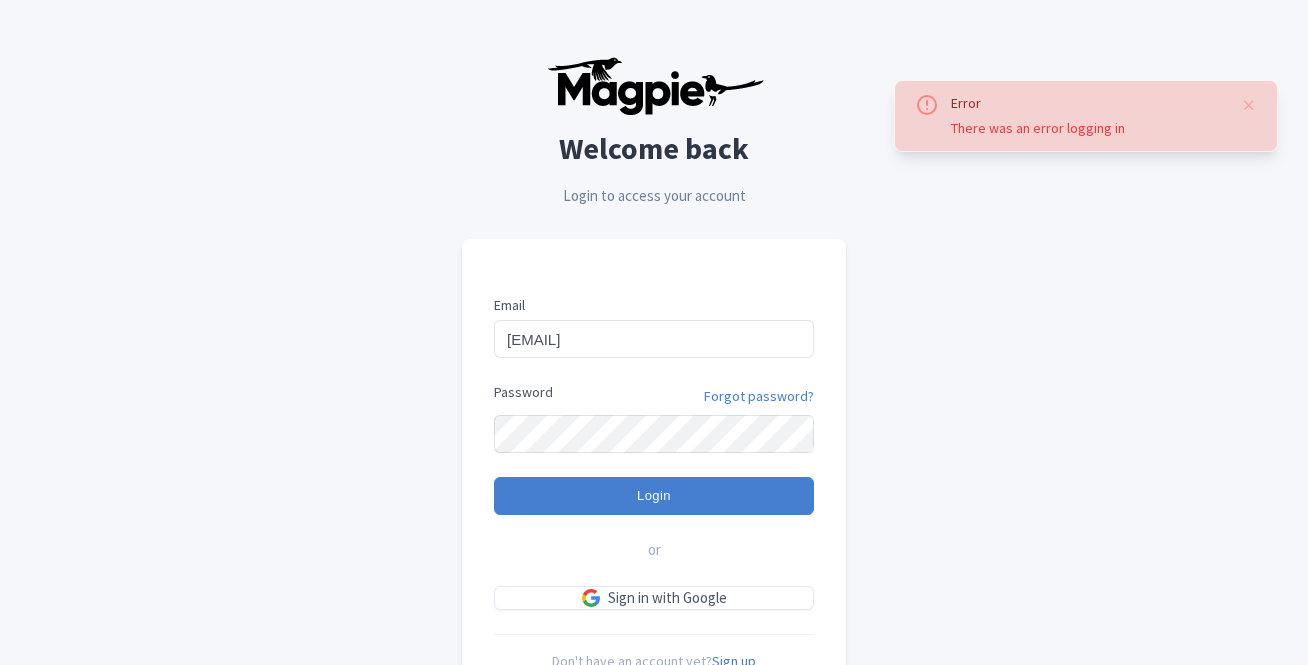 scroll, scrollTop: 0, scrollLeft: 0, axis: both 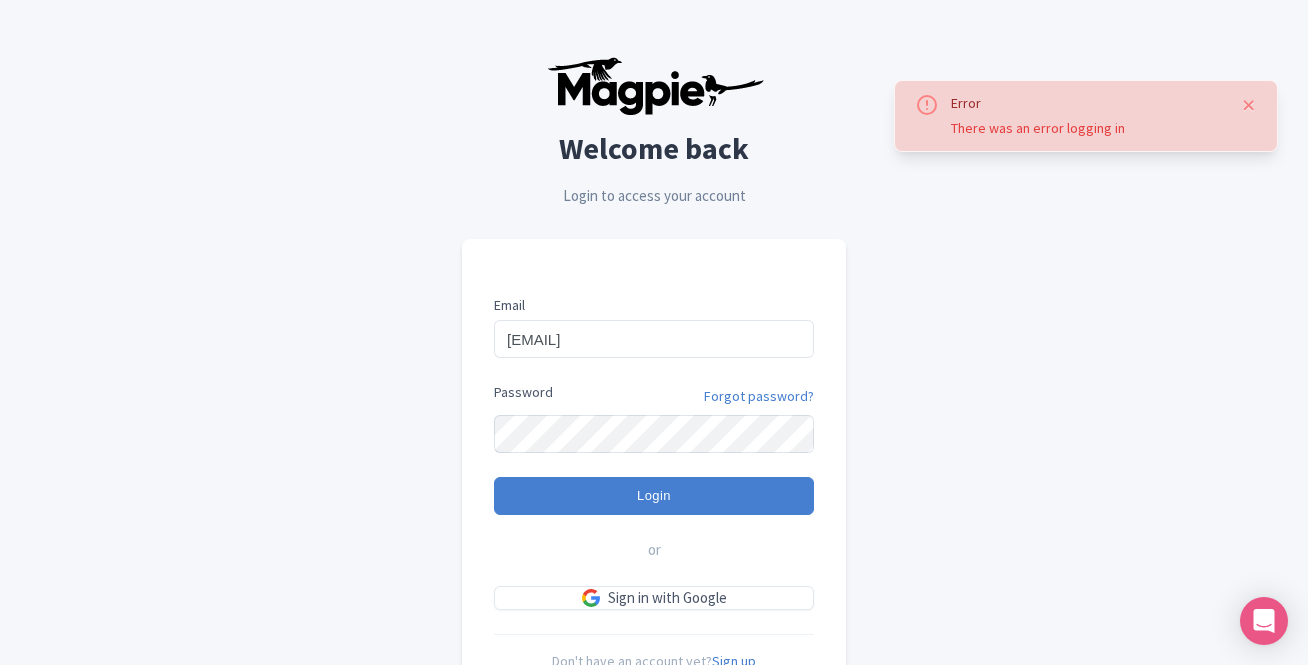 click at bounding box center [1249, 105] 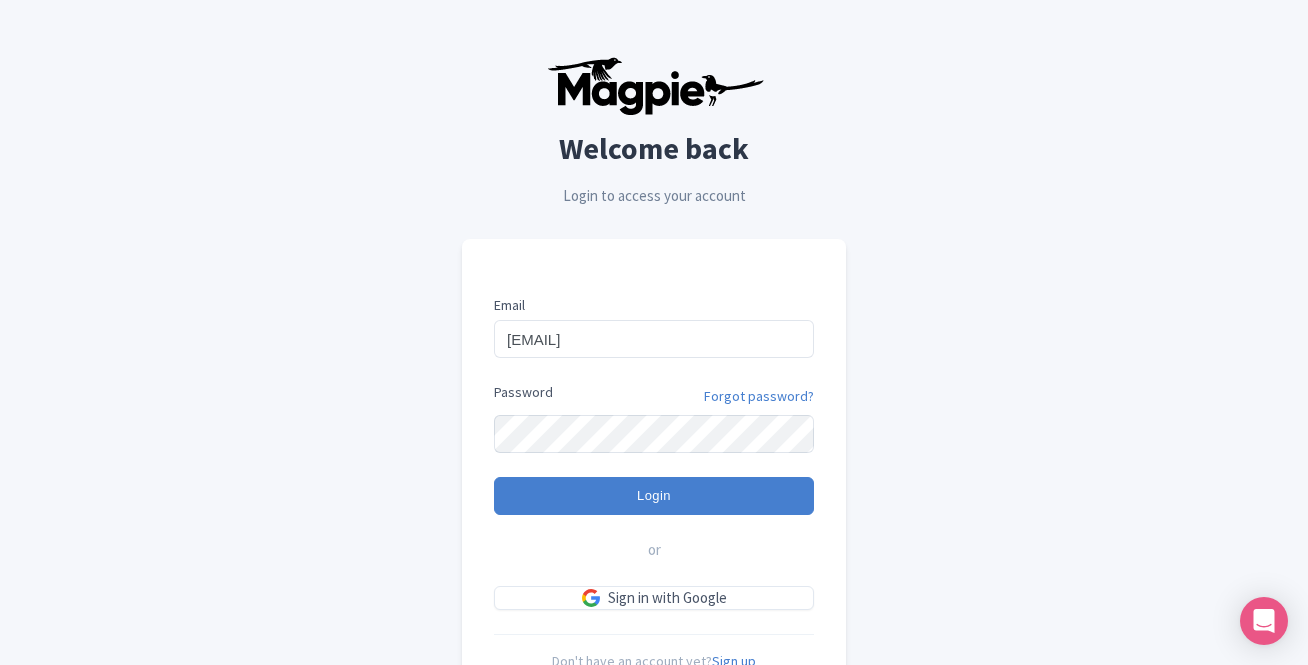 click on "Password
Forgot password?" at bounding box center [654, 417] 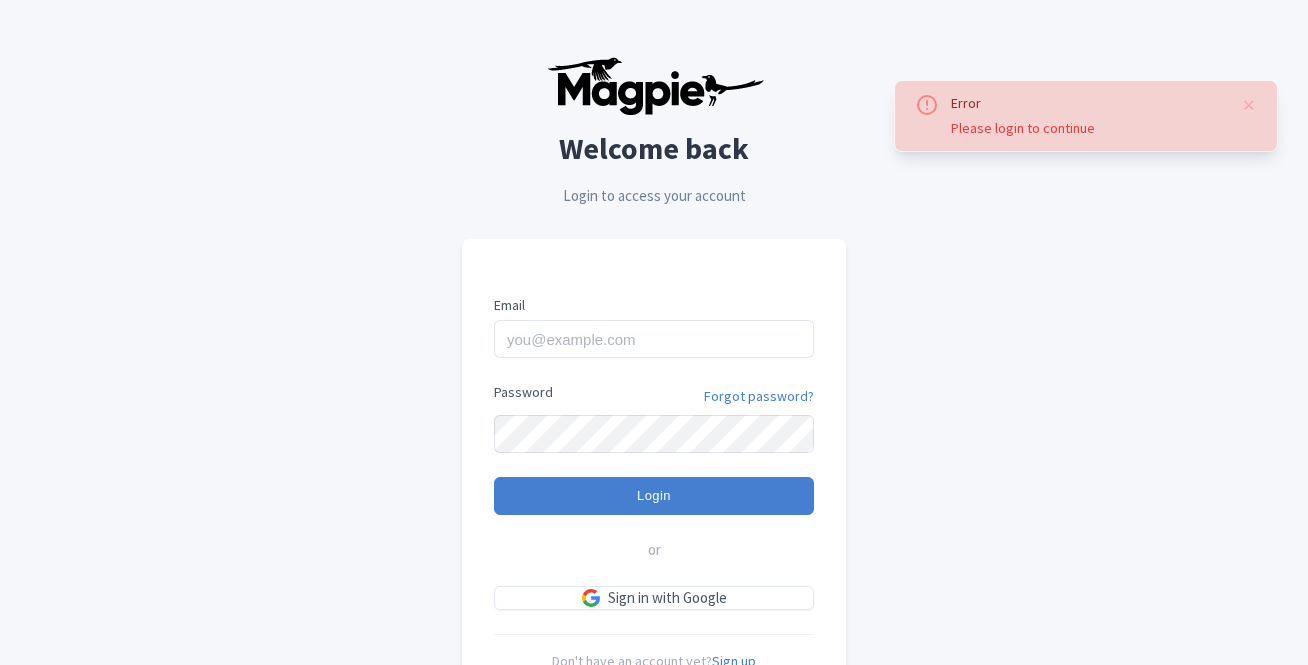 scroll, scrollTop: 0, scrollLeft: 0, axis: both 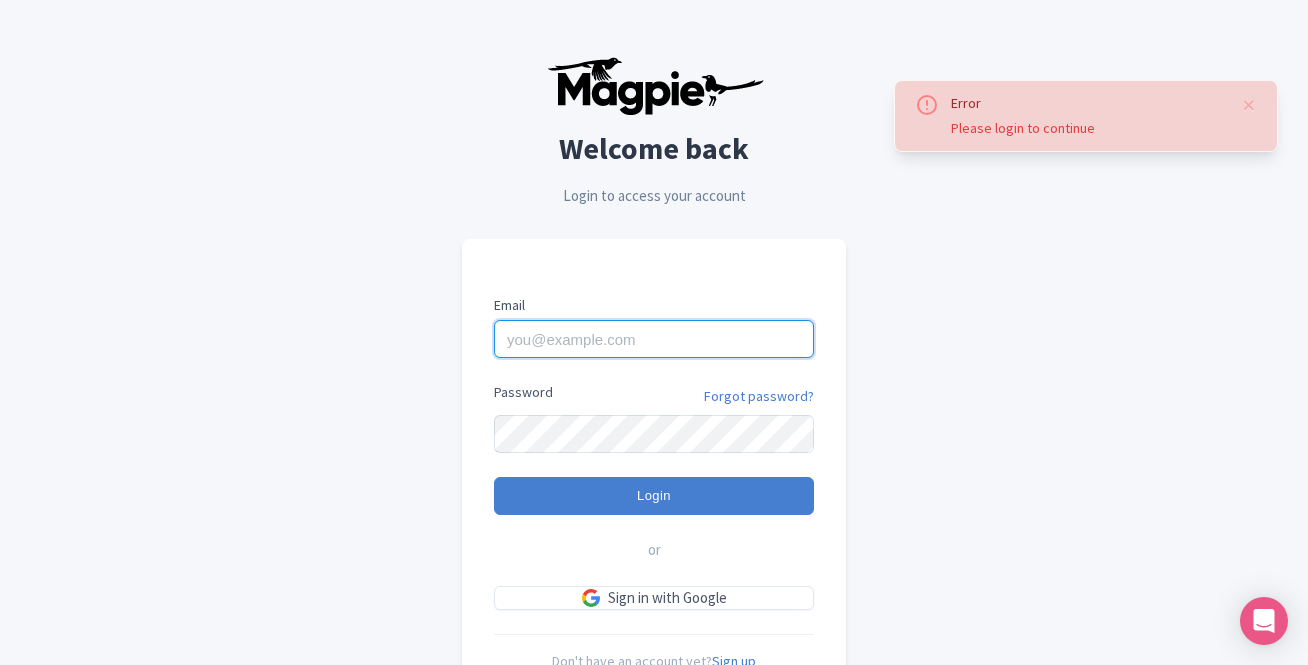 click on "Email" at bounding box center (654, 339) 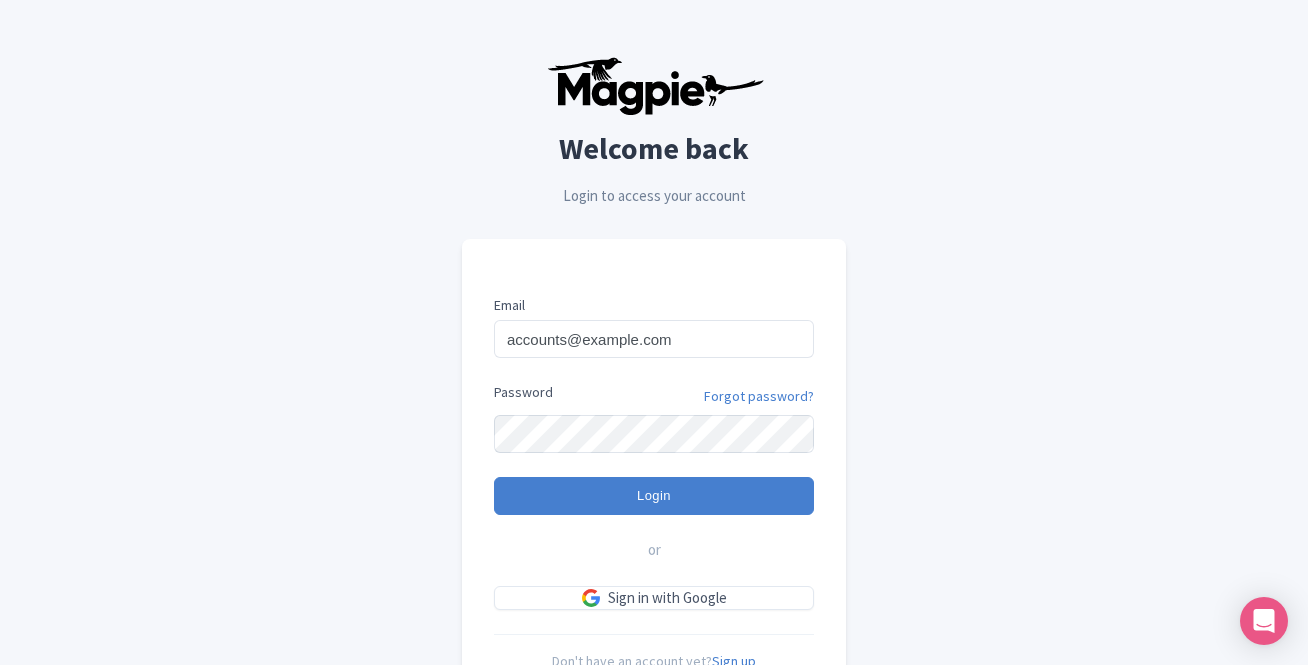 click on "Email
accounts@propellic.com
Password
Forgot password?
Login
or
Sign in with Google" at bounding box center [654, 452] 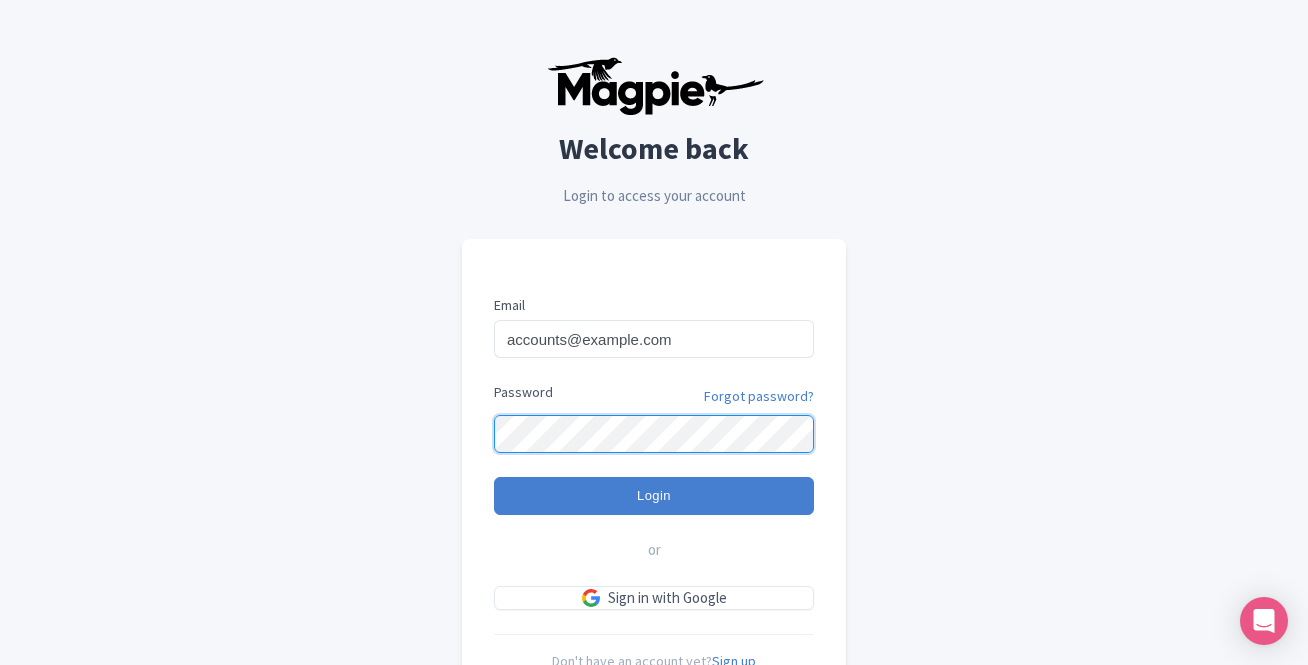 click on "Login" at bounding box center (654, 496) 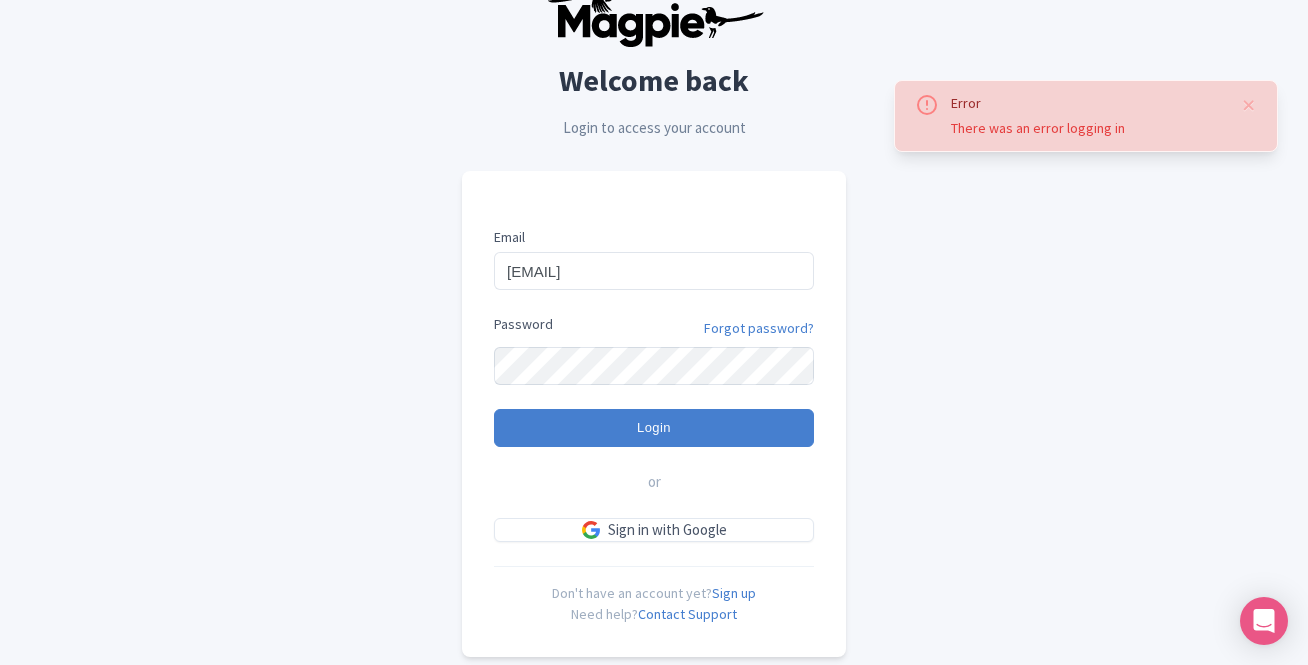 scroll, scrollTop: 116, scrollLeft: 0, axis: vertical 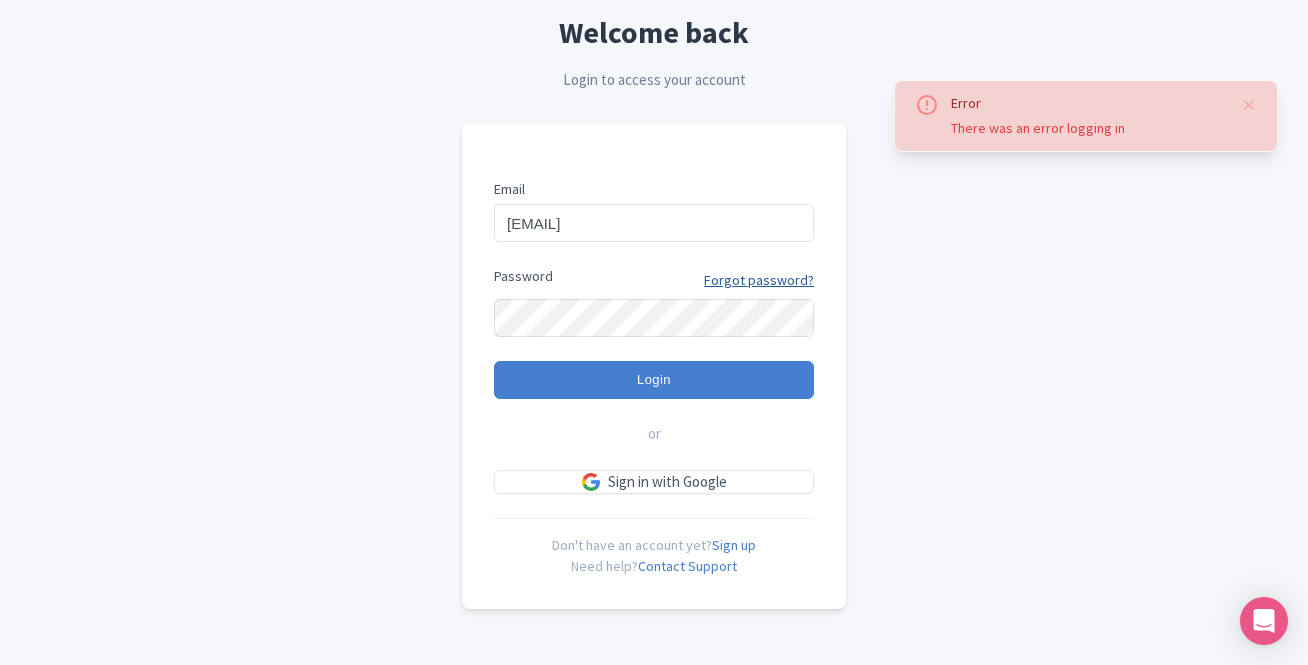 click on "Forgot password?" at bounding box center (759, 280) 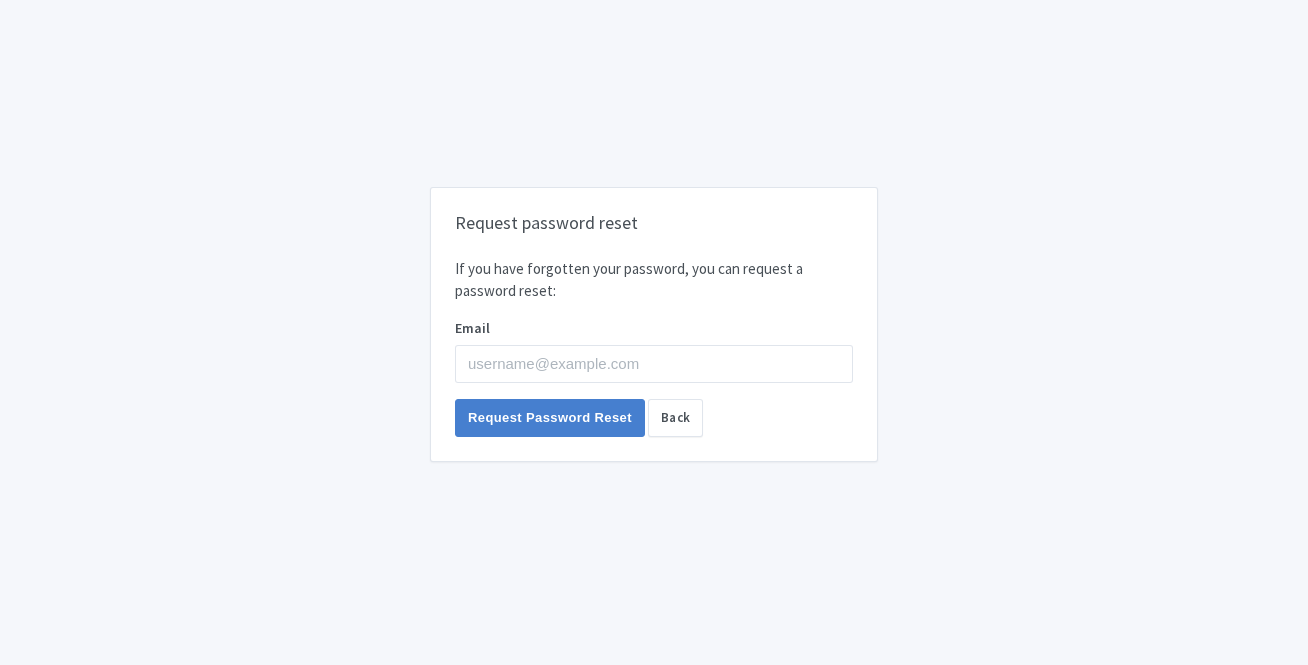 scroll, scrollTop: 0, scrollLeft: 0, axis: both 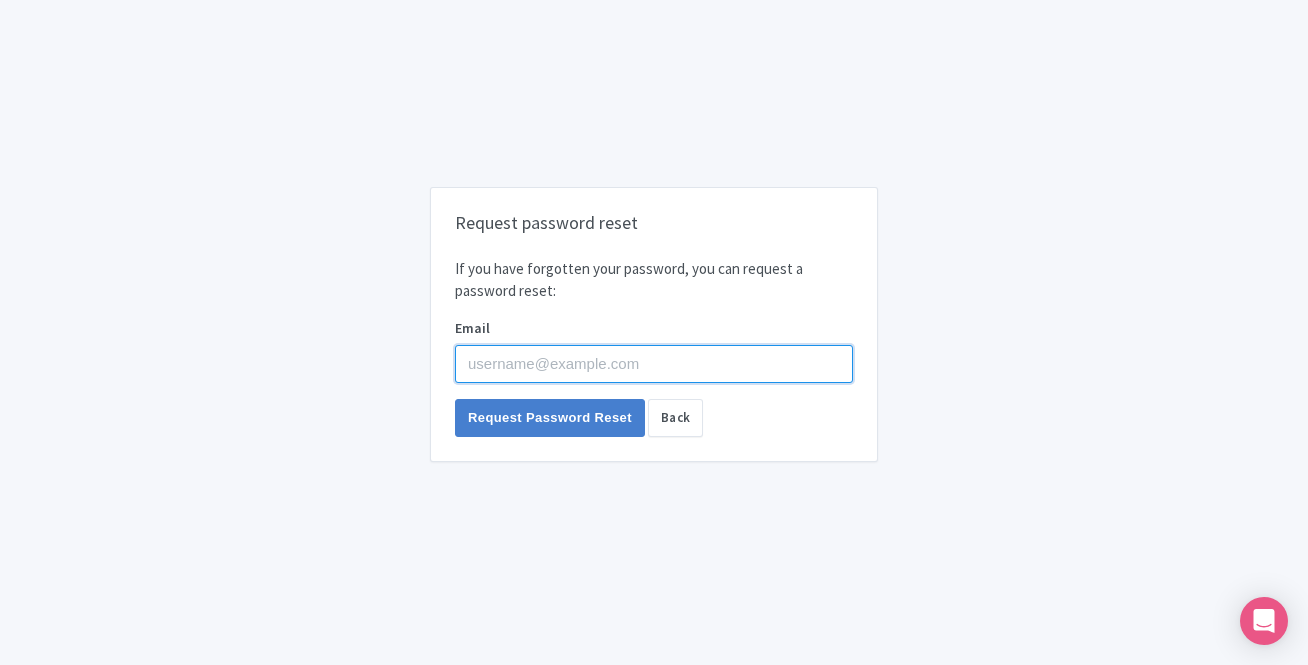 click on "Email" at bounding box center (654, 364) 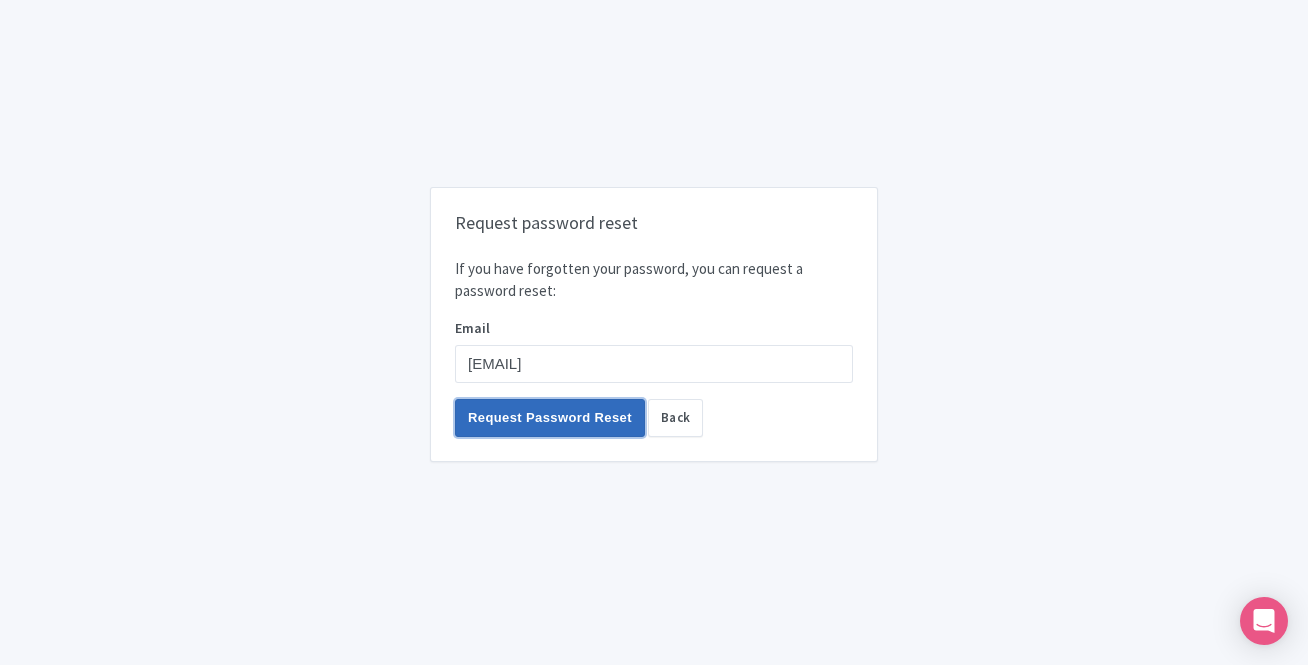 click on "Request Password Reset" at bounding box center [550, 418] 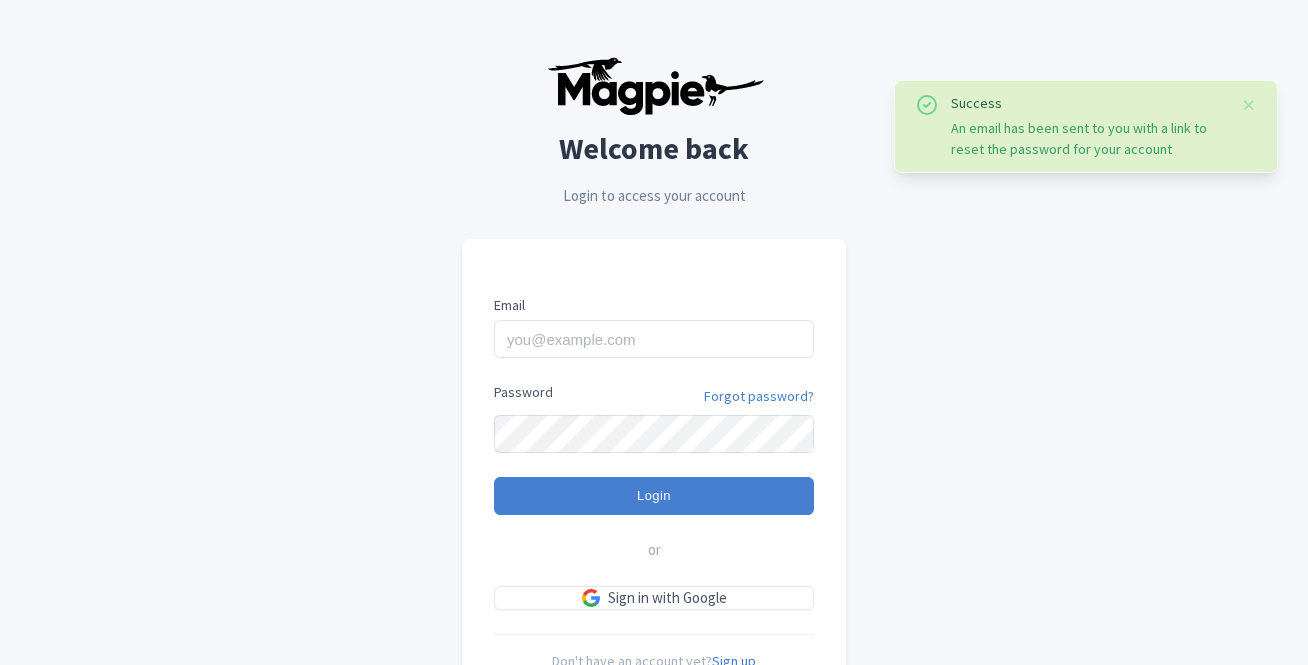 scroll, scrollTop: 0, scrollLeft: 0, axis: both 